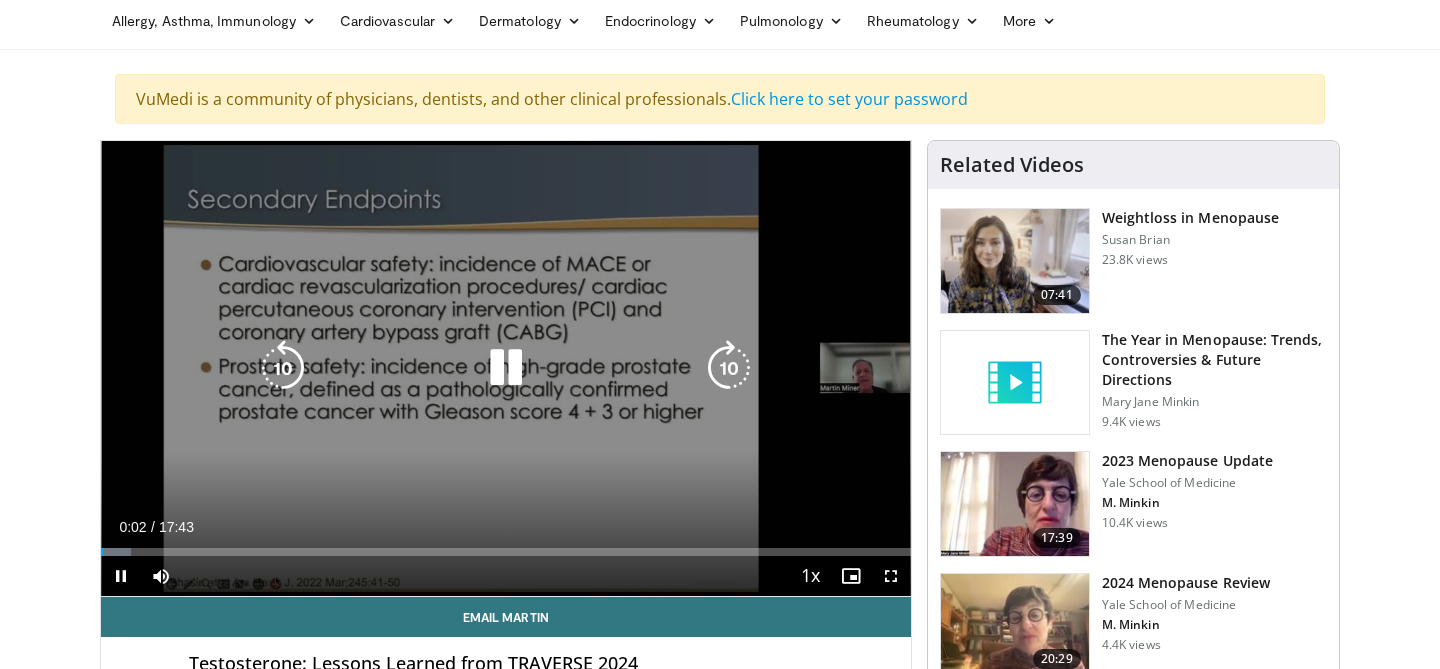 scroll, scrollTop: 0, scrollLeft: 0, axis: both 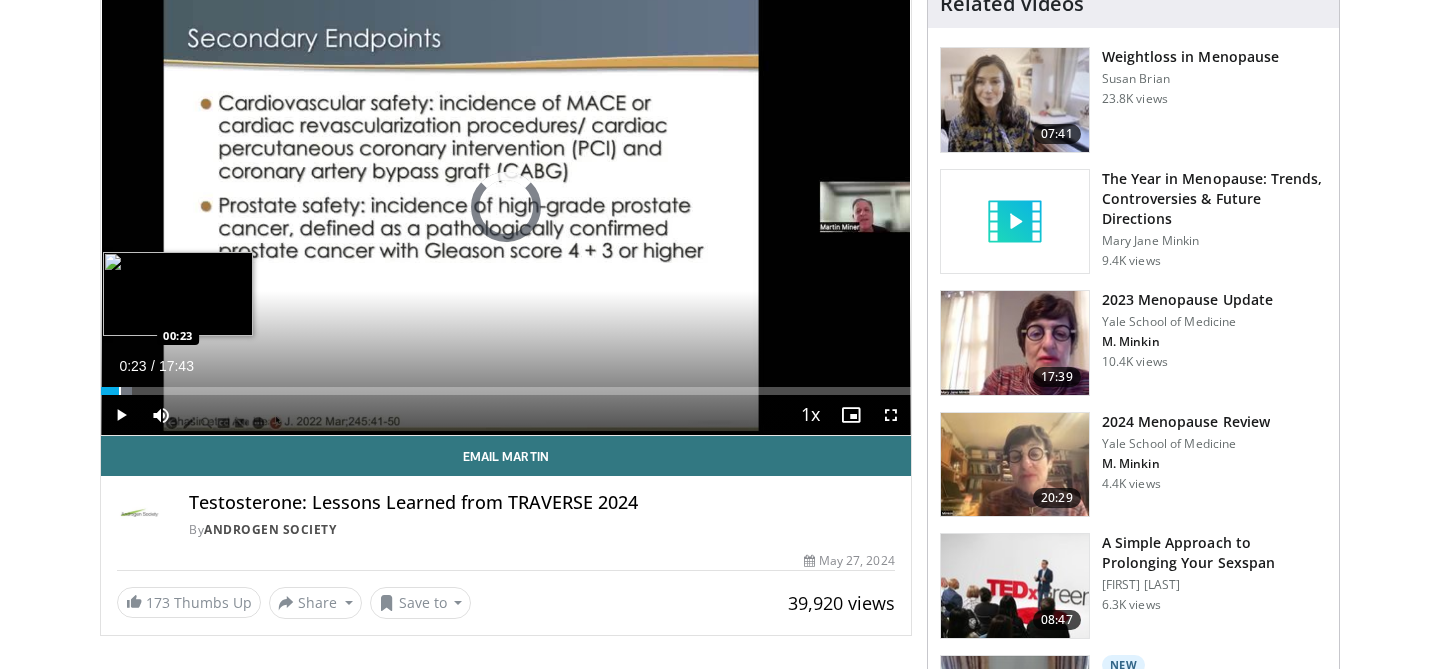 click at bounding box center [120, 391] 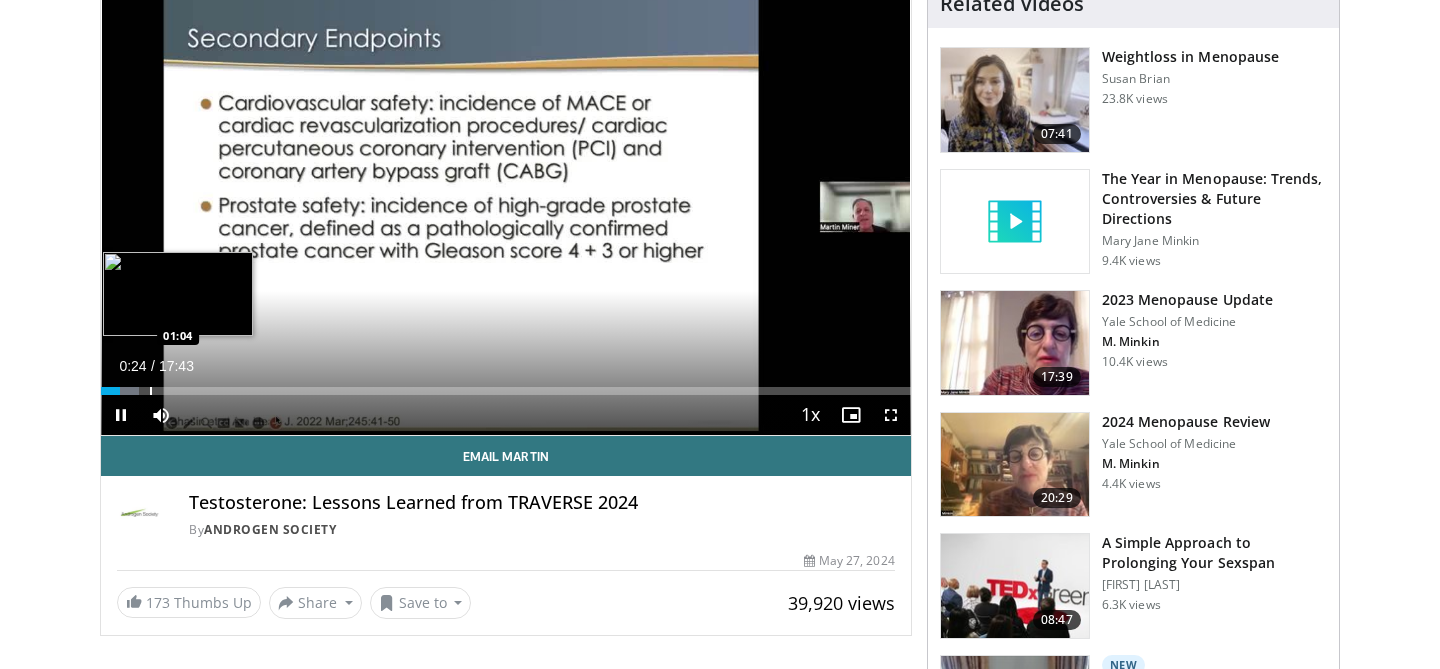 click at bounding box center [151, 391] 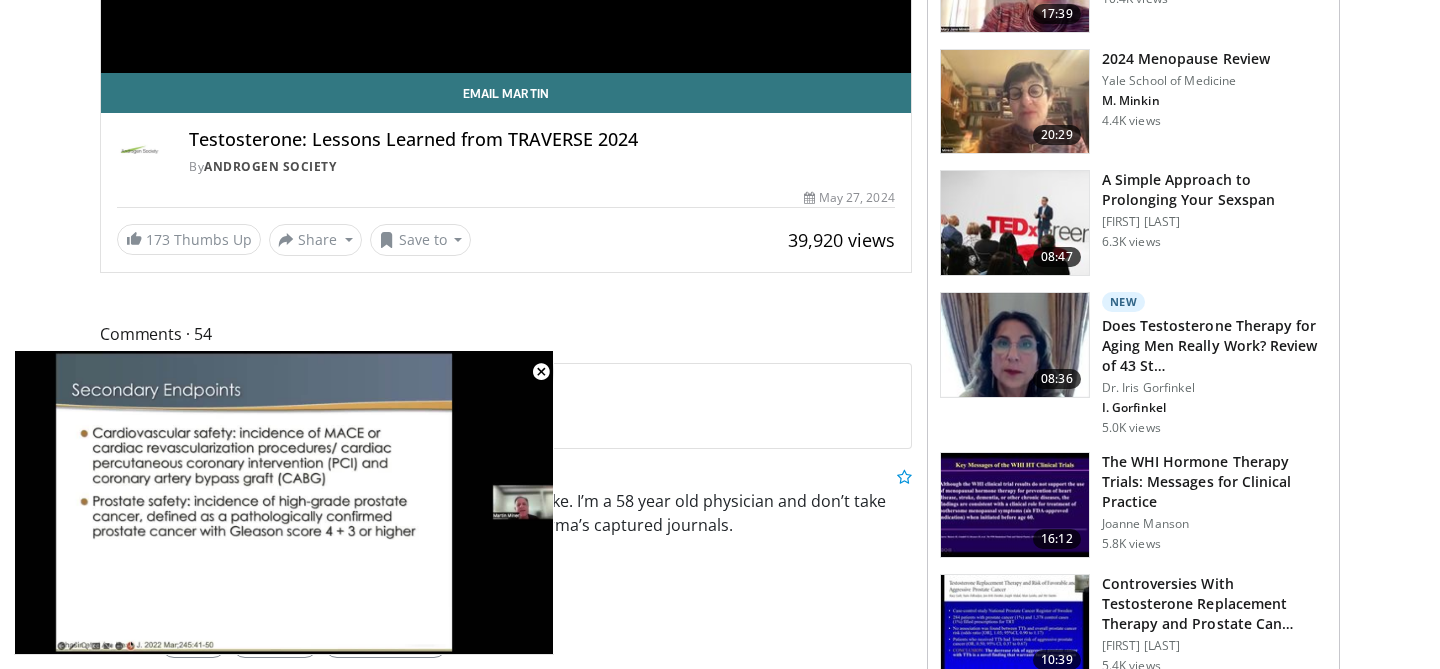 scroll, scrollTop: 605, scrollLeft: 0, axis: vertical 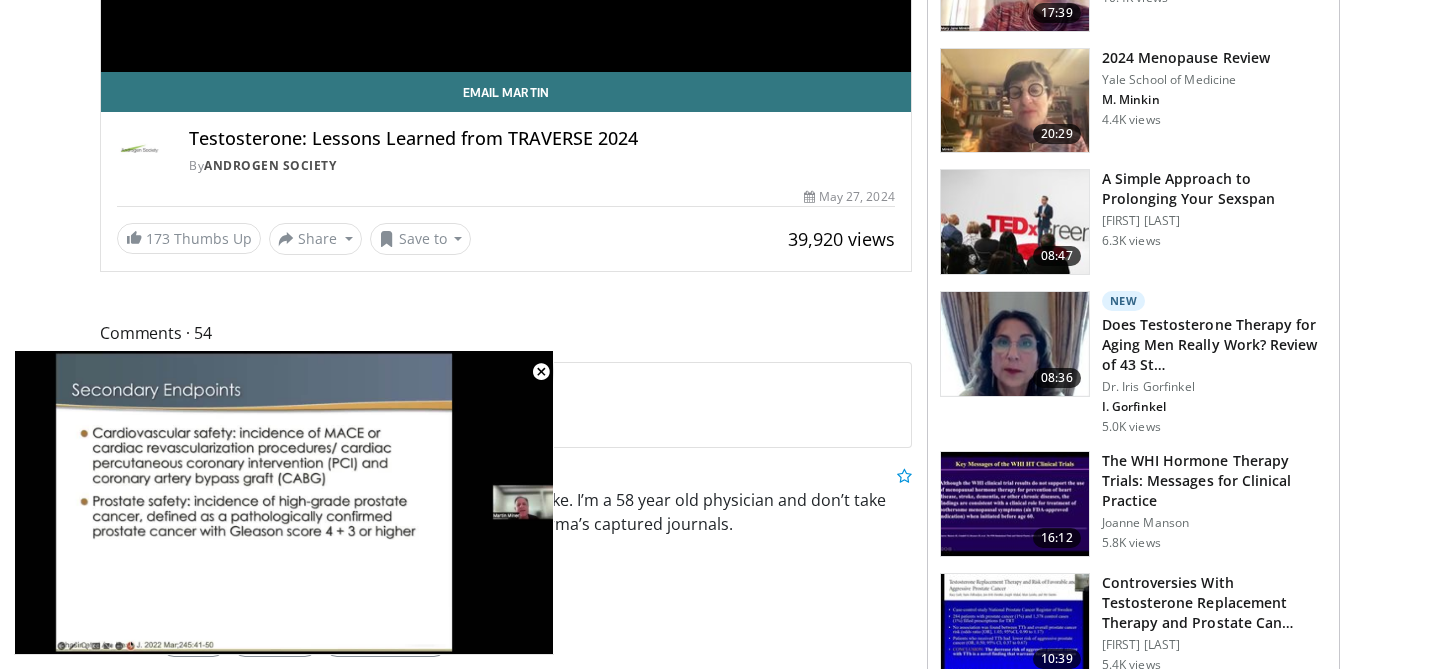 click on "**********" at bounding box center [513, 4396] 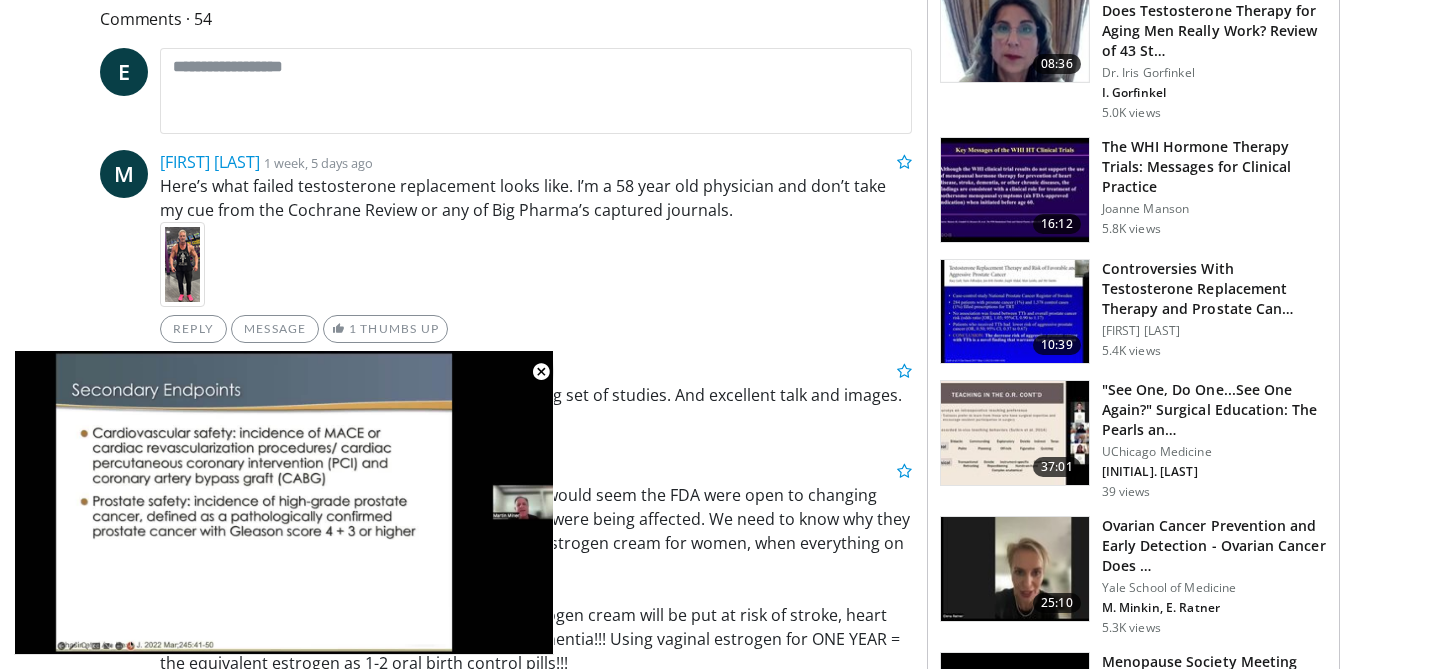 scroll, scrollTop: 924, scrollLeft: 0, axis: vertical 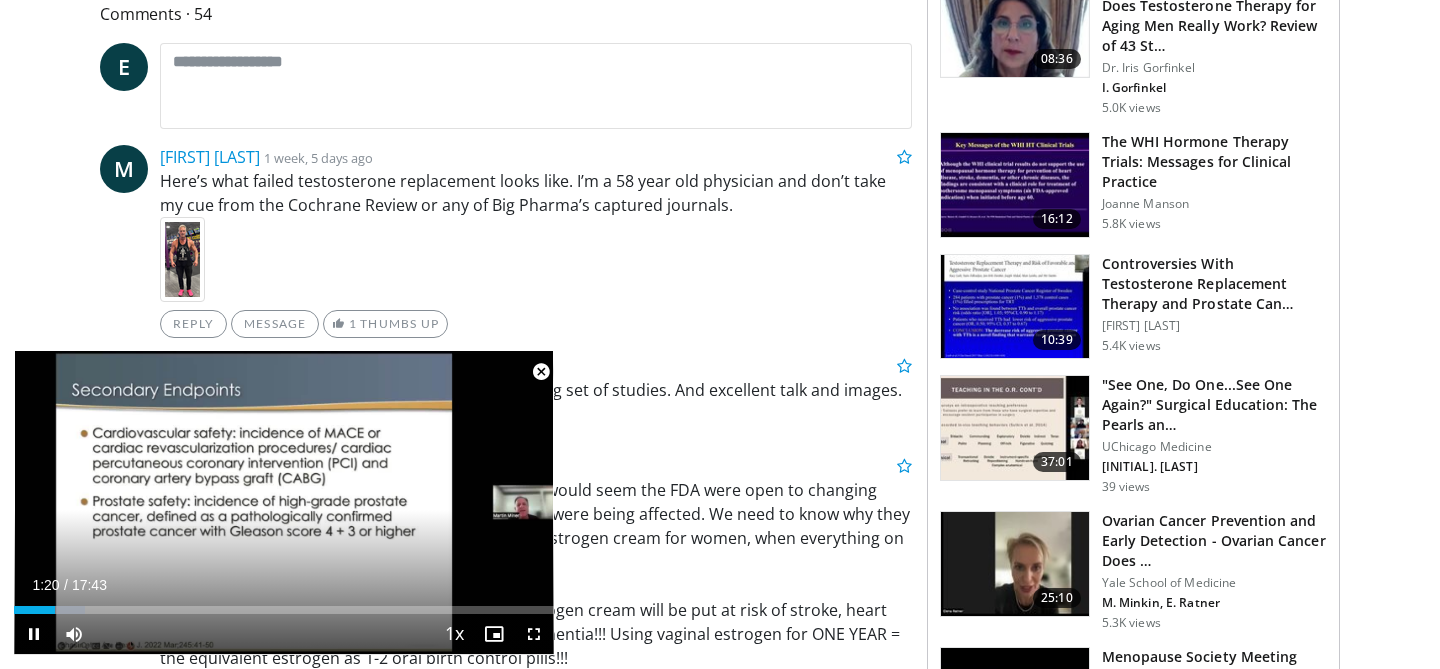click at bounding box center [541, 372] 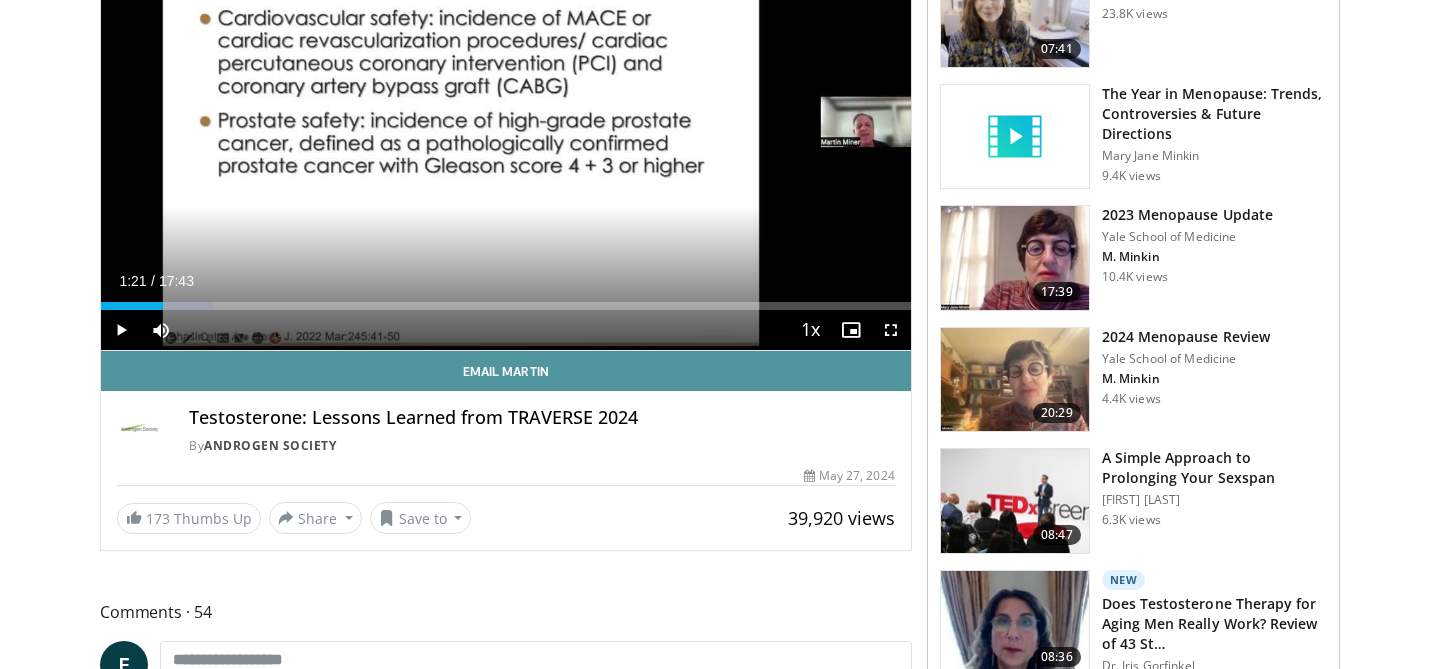 scroll, scrollTop: 292, scrollLeft: 0, axis: vertical 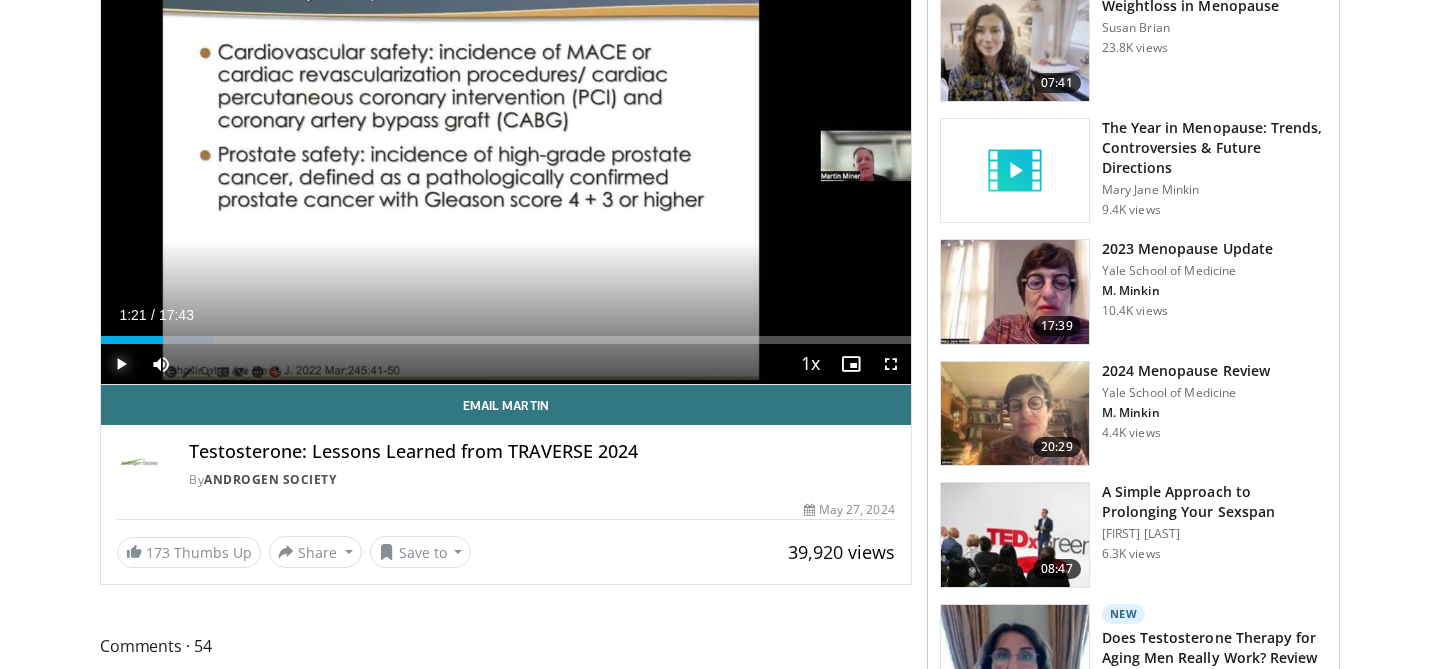click at bounding box center [121, 364] 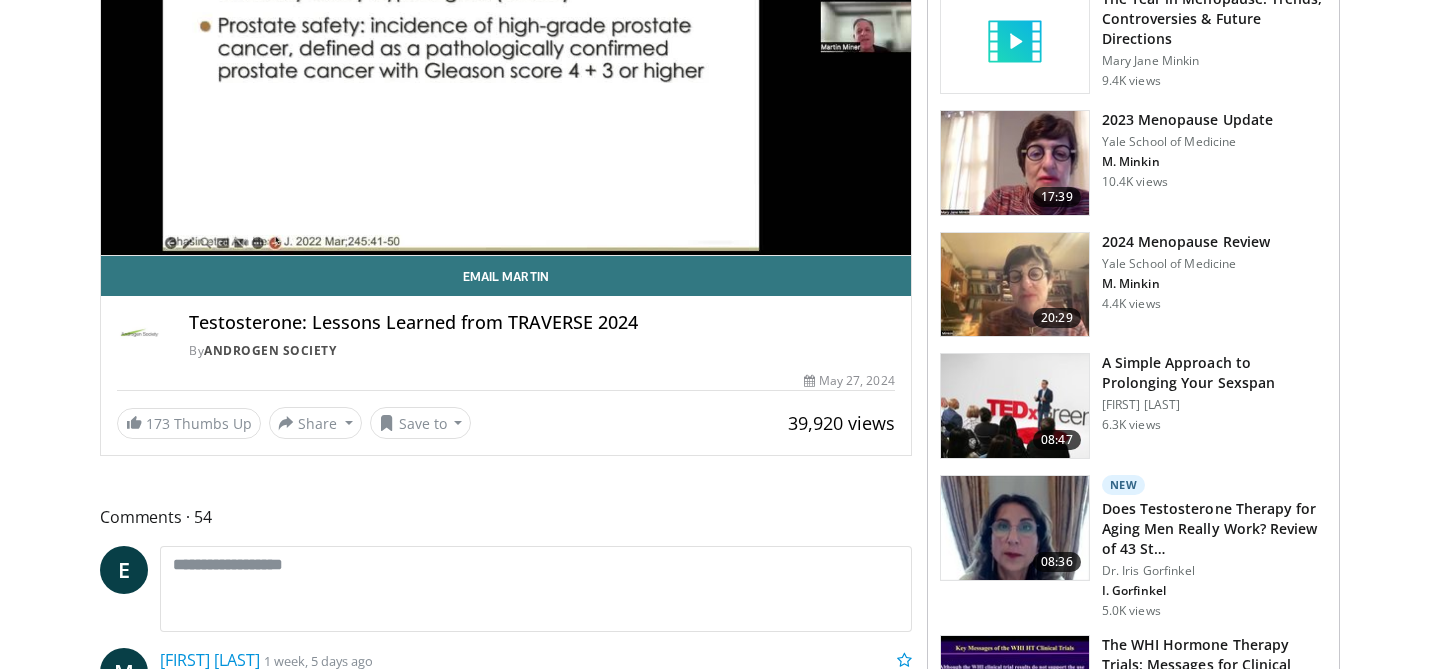 scroll, scrollTop: 425, scrollLeft: 0, axis: vertical 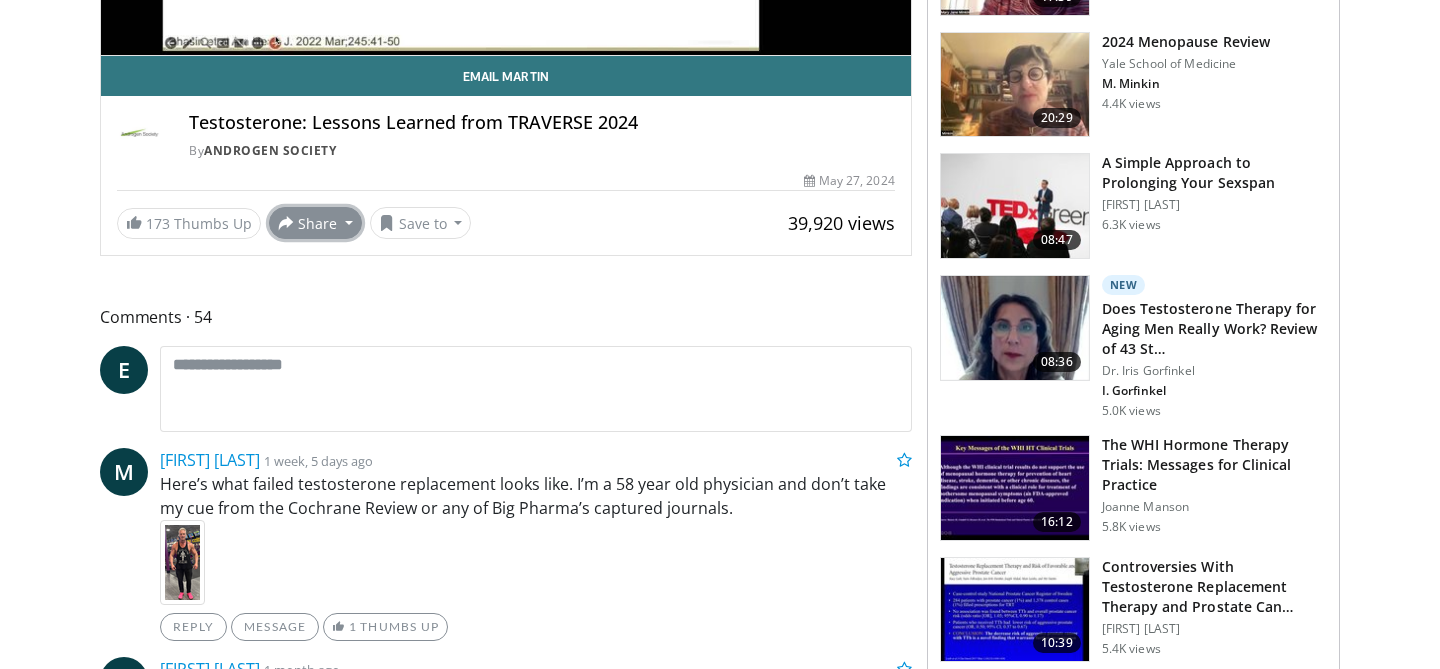 click on "Share" at bounding box center (315, 223) 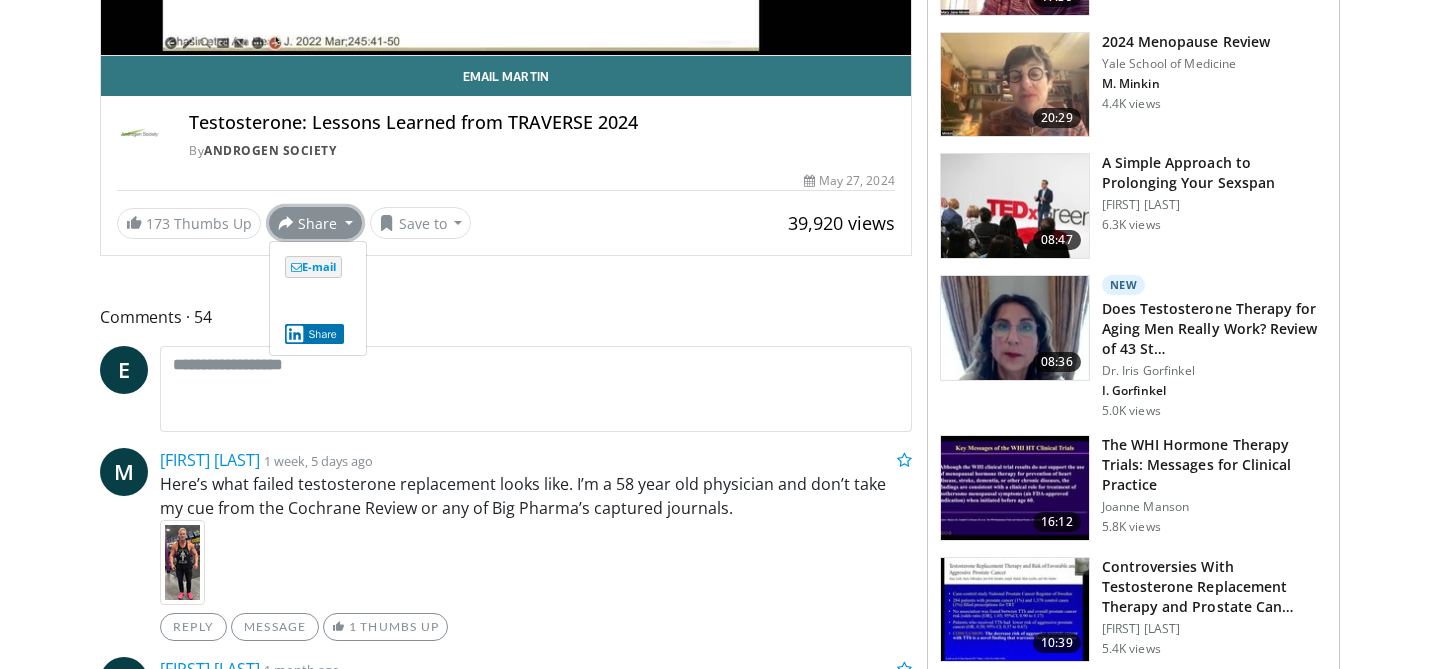 click on "Comments   54" at bounding box center (506, 317) 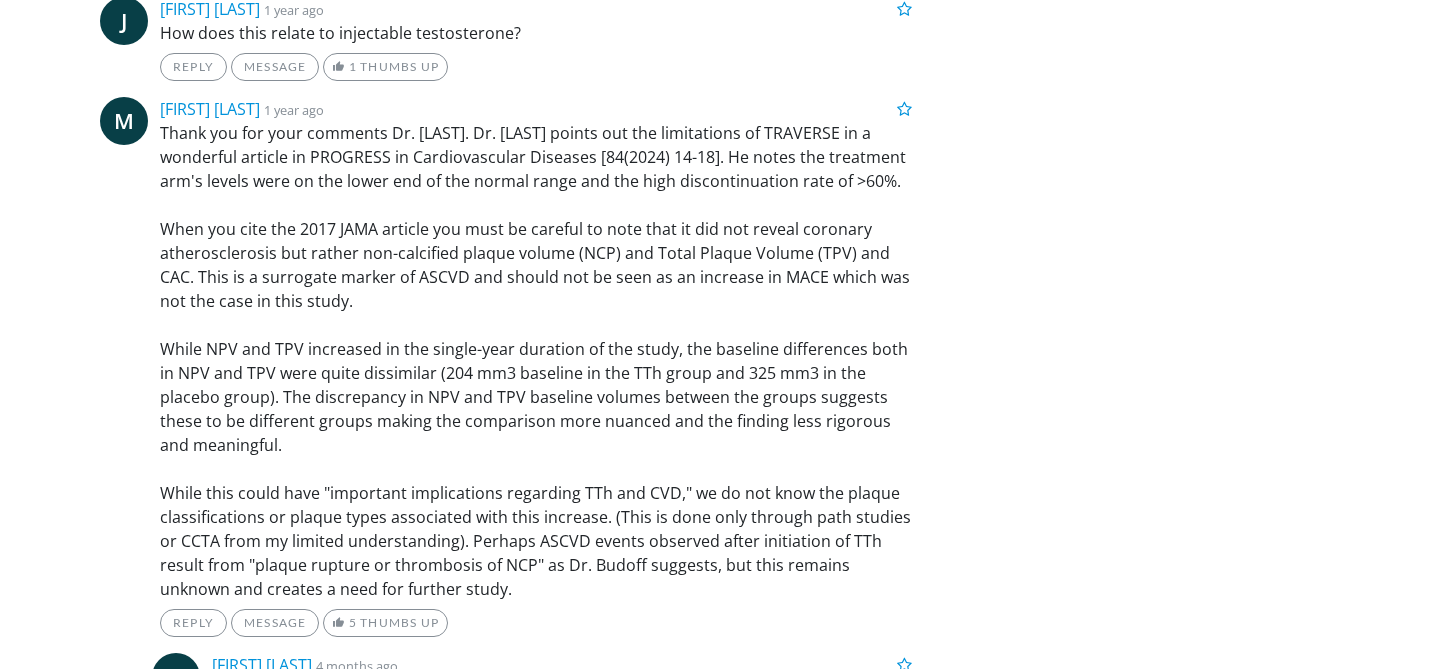 scroll, scrollTop: 6511, scrollLeft: 0, axis: vertical 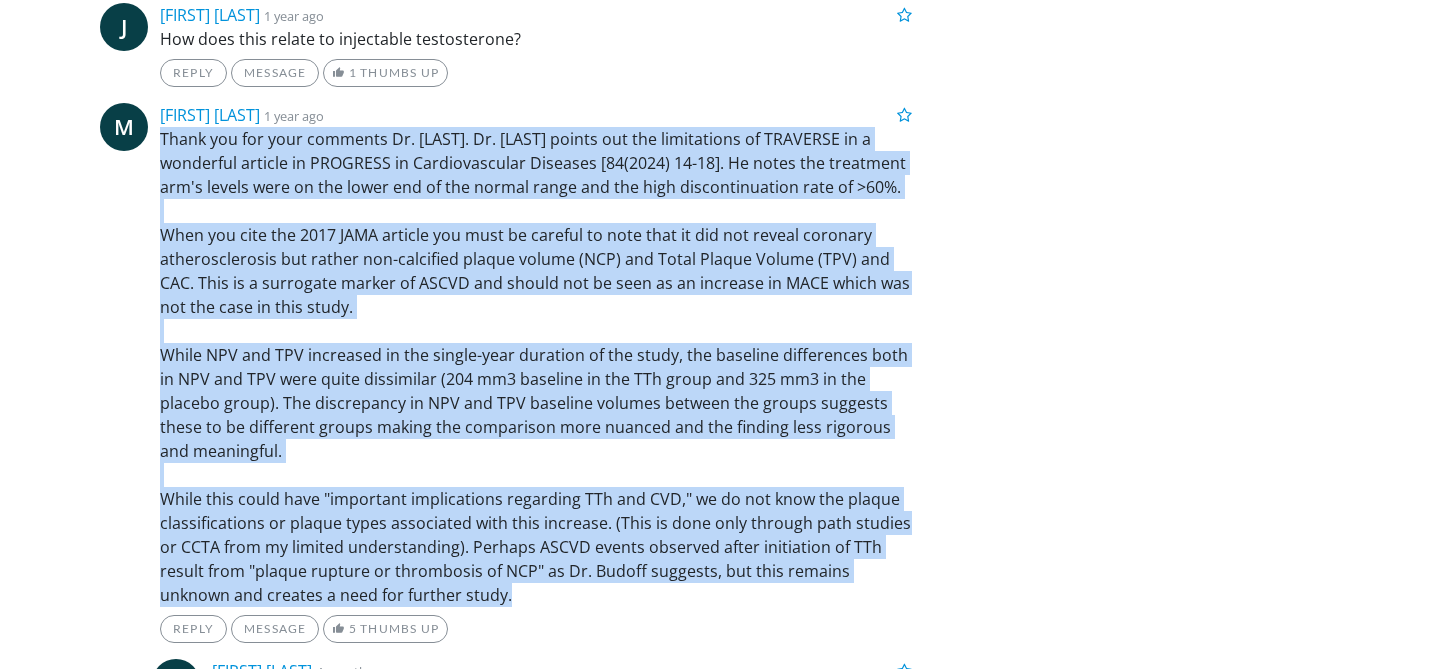 drag, startPoint x: 154, startPoint y: 115, endPoint x: 639, endPoint y: 570, distance: 665.0188 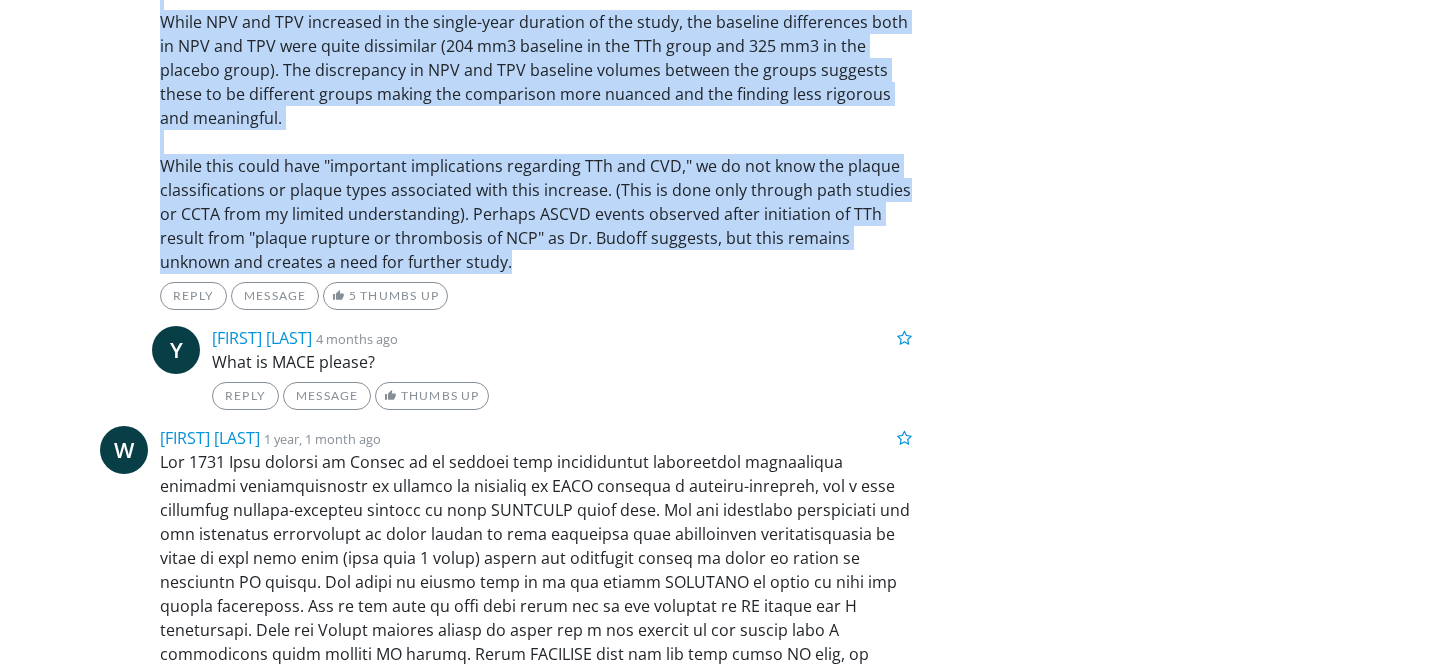 scroll, scrollTop: 6851, scrollLeft: 0, axis: vertical 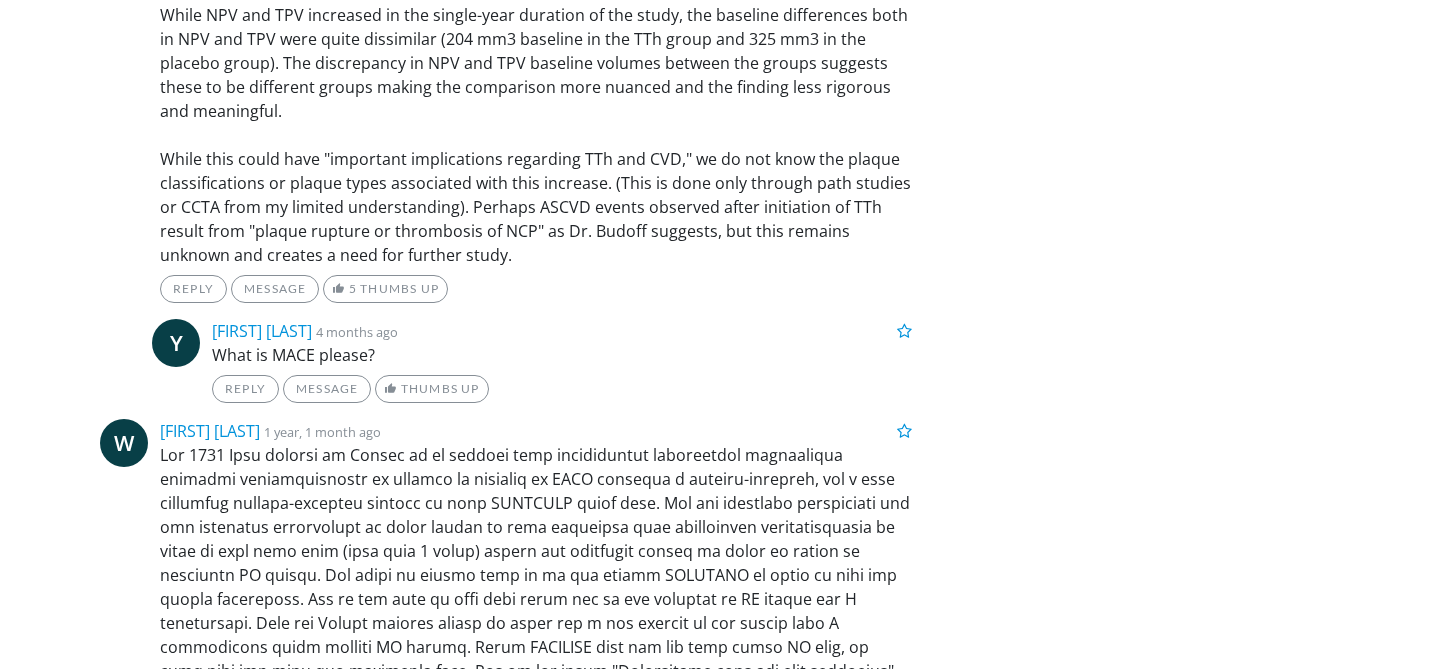 click on "Thank you for your comments Dr. [LAST]. Dr. [LAST] points out the limitations of TRAVERSE in a wonderful article in PROGRESS  in Cardiovascular Diseases [84(2024) 14-18]. He notes the treatment arm's levels were on the lower end of the normal range and the high discontinuation rate of >60%.  When you cite the 2017 JAMA article you must be careful to note that it did not reveal coronary atherosclerosis but rather non-calcified plaque volume (NCP) and Total Plaque Volume (TPV) and CAC. This is a surrogate marker of ASCVD and should not be seen as an increase in MACE which was not the case in this study.  While NPV and TPV increased in the single-year duration of the study, the baseline differences both in NPV and TPV were quite dissimilar (204 mm3 baseline in the TTh group and 325 mm3 in the placebo group). The discrepancy in NPV and TPV baseline volumes between the groups suggests these to be different groups making the comparison more nuanced and the finding less rigorous and meaningful." at bounding box center [536, 27] 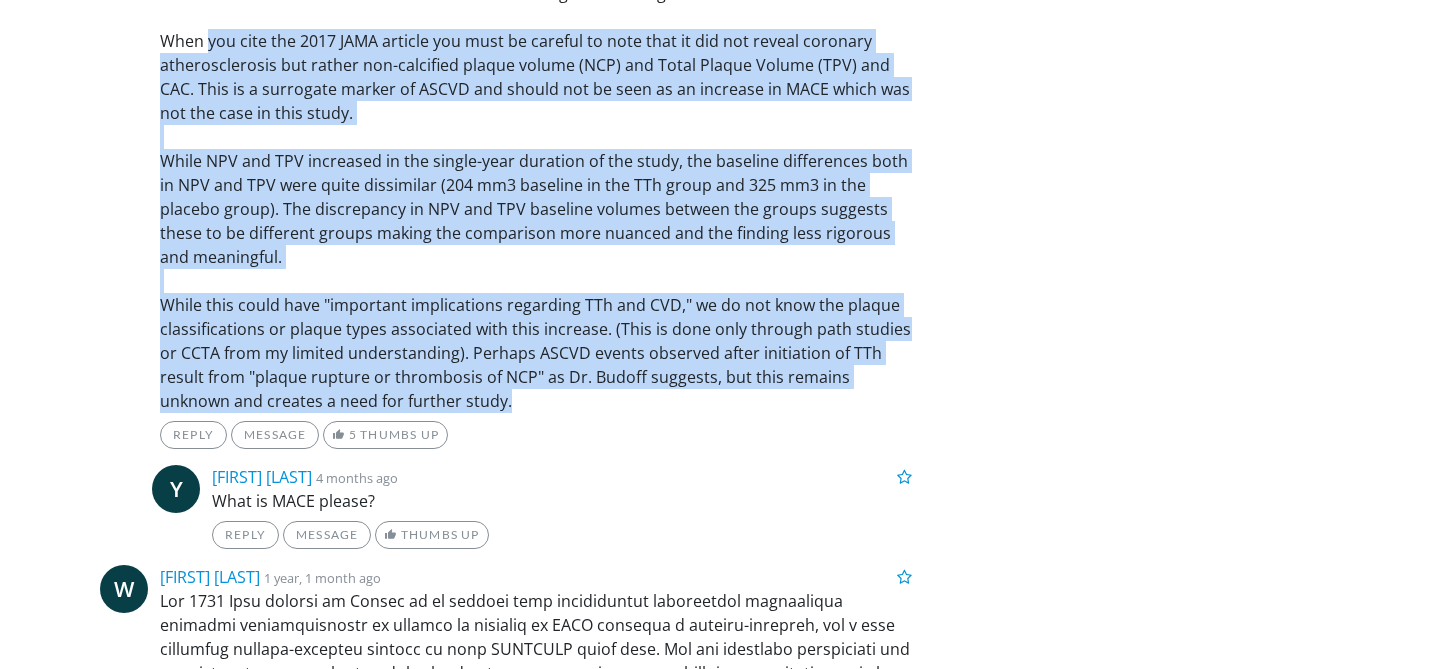 scroll, scrollTop: 6587, scrollLeft: 0, axis: vertical 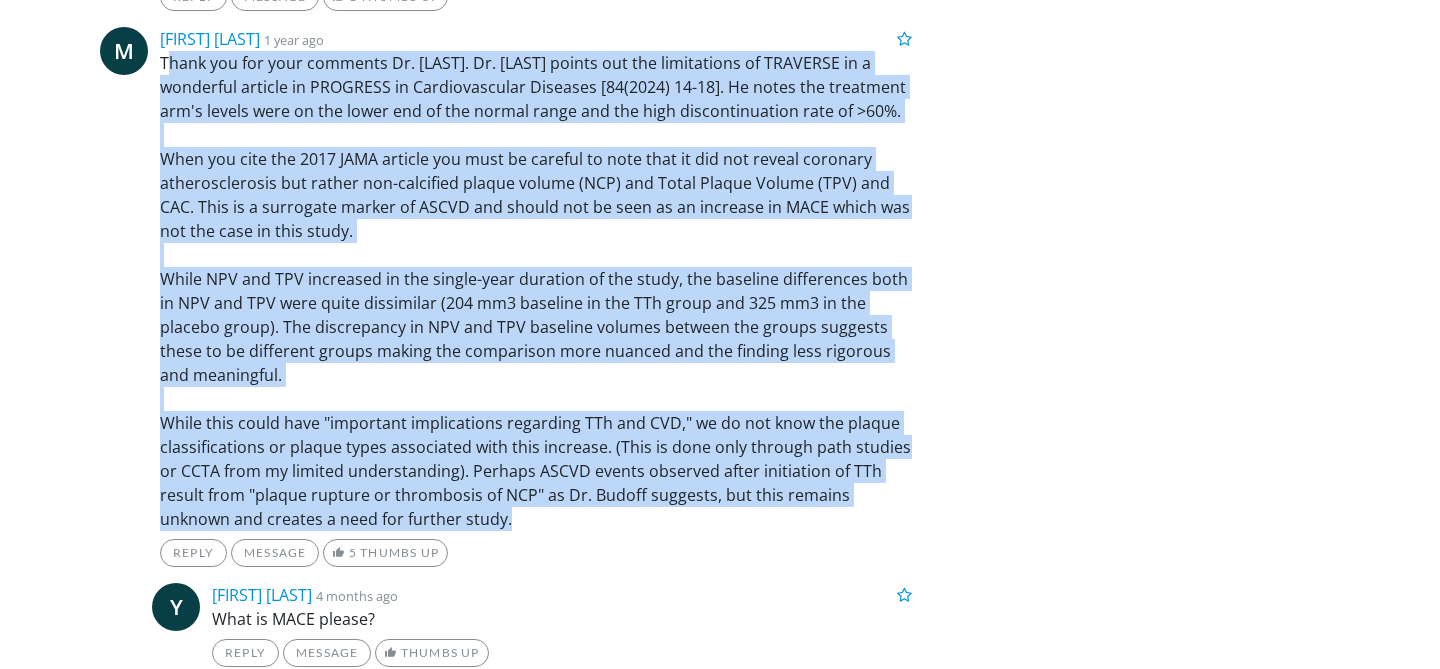 drag, startPoint x: 518, startPoint y: 236, endPoint x: 167, endPoint y: 44, distance: 400.08124 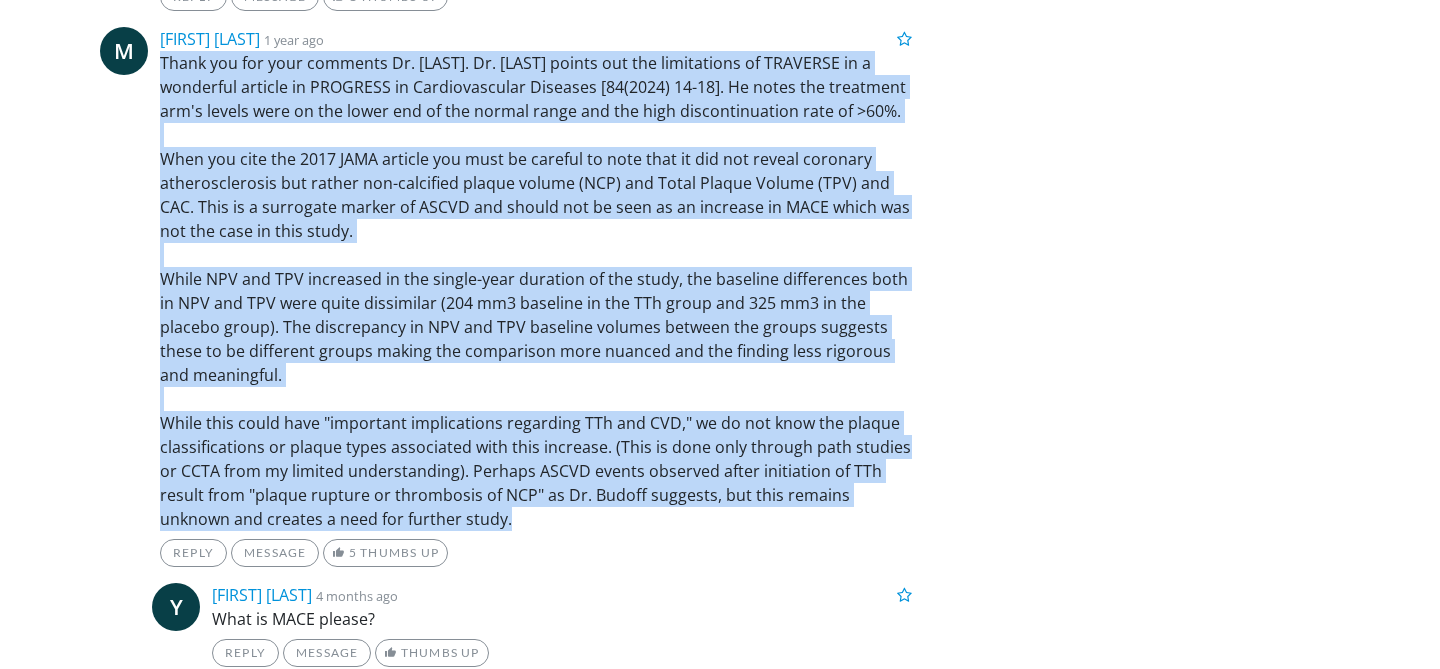 drag, startPoint x: 158, startPoint y: 41, endPoint x: 553, endPoint y: 489, distance: 597.26794 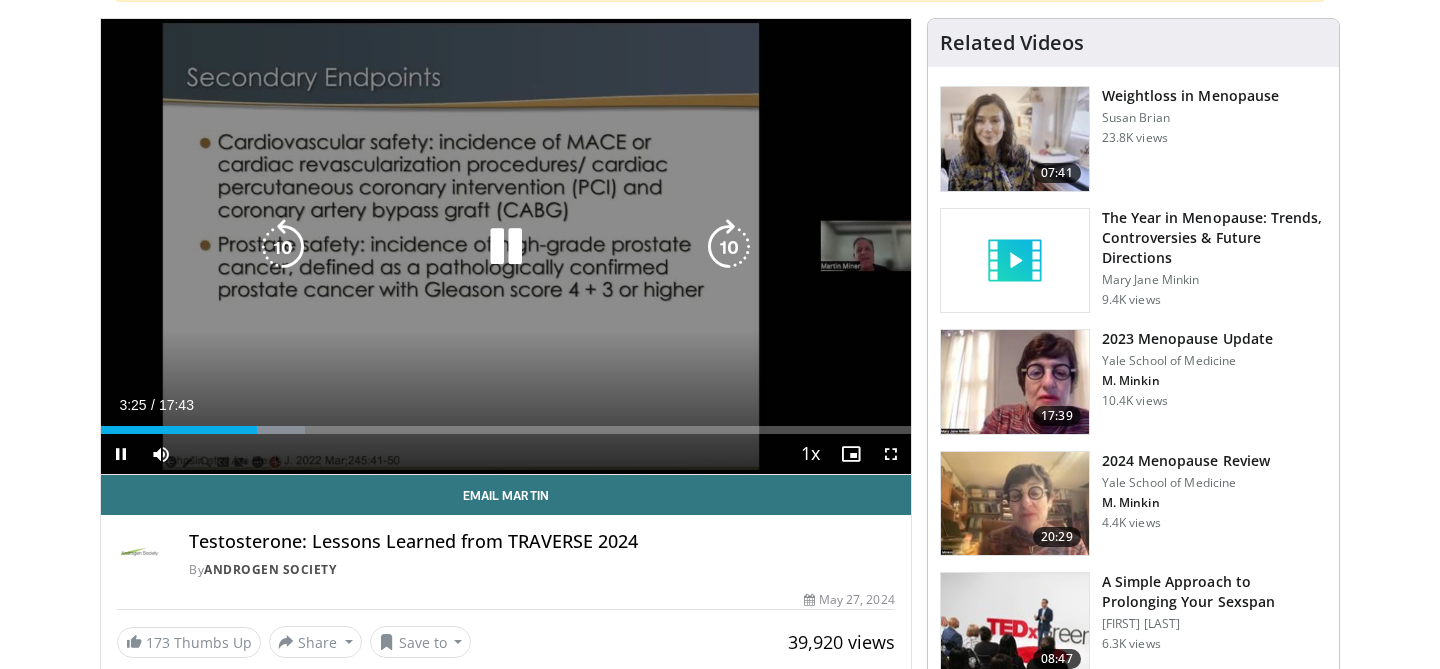 scroll, scrollTop: 201, scrollLeft: 0, axis: vertical 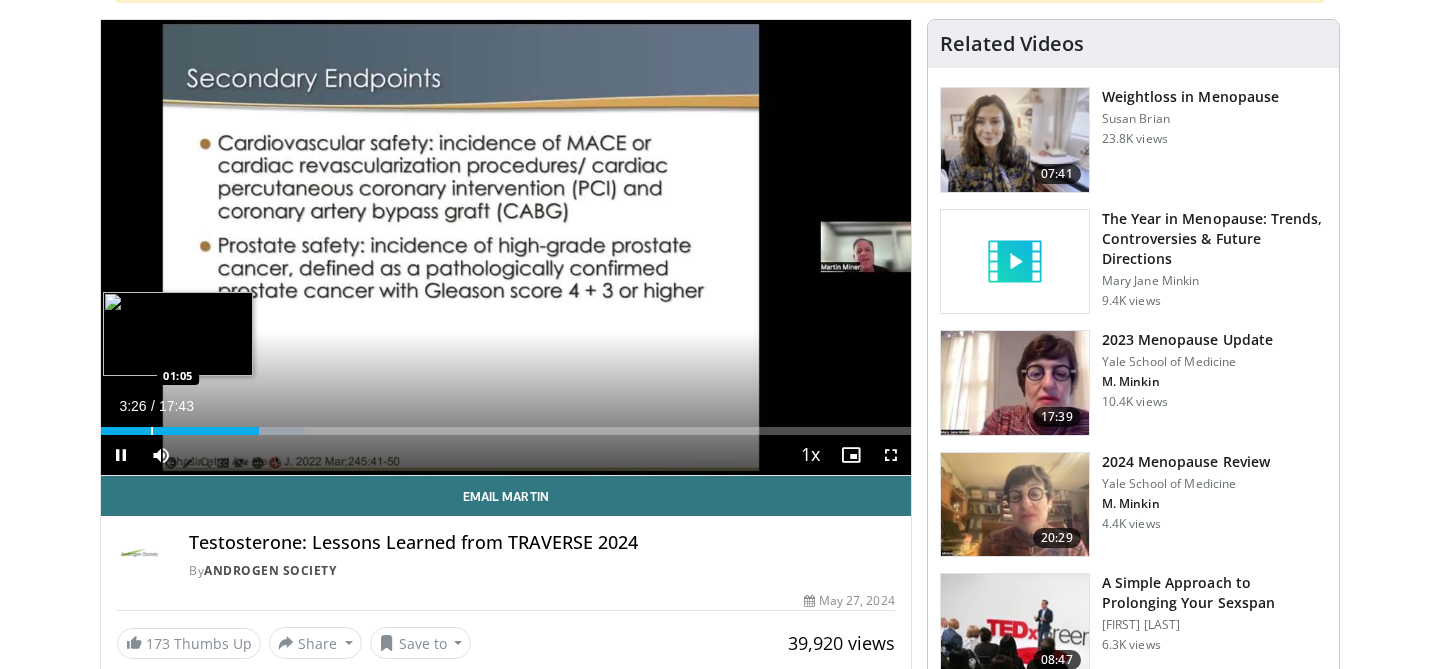 click at bounding box center (152, 431) 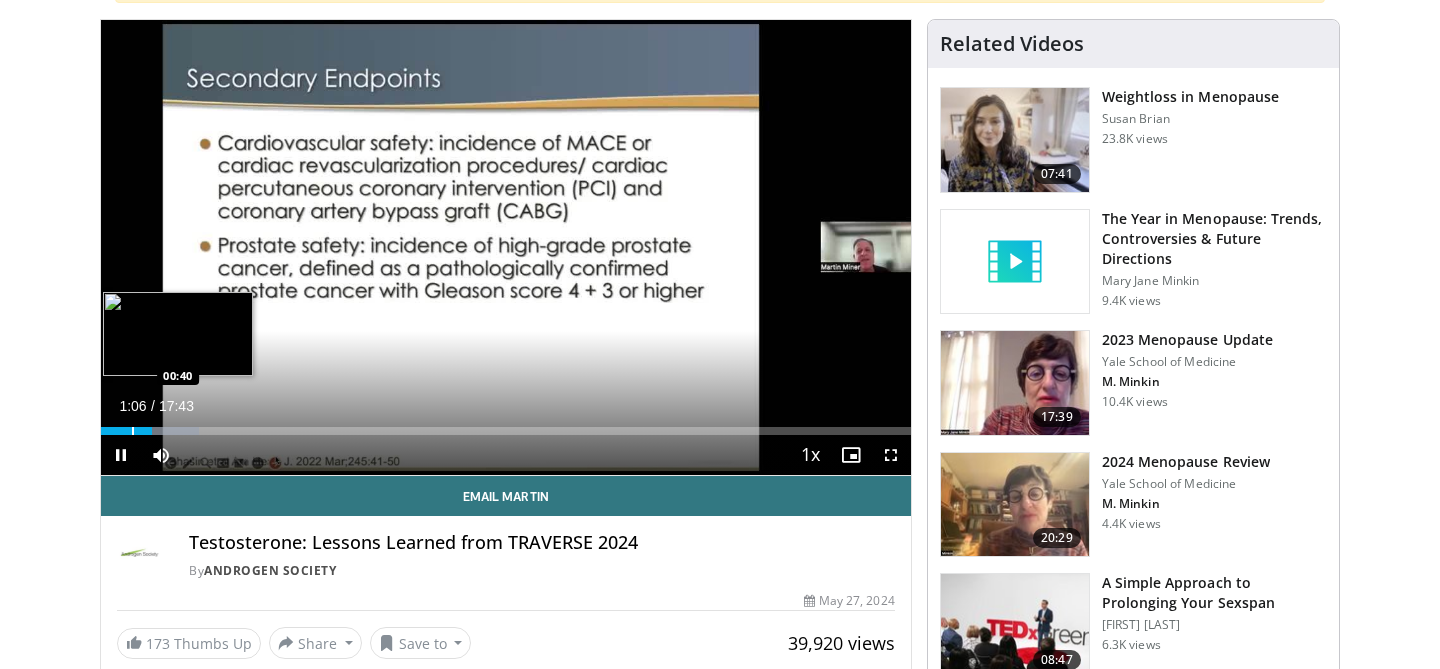 click at bounding box center [133, 431] 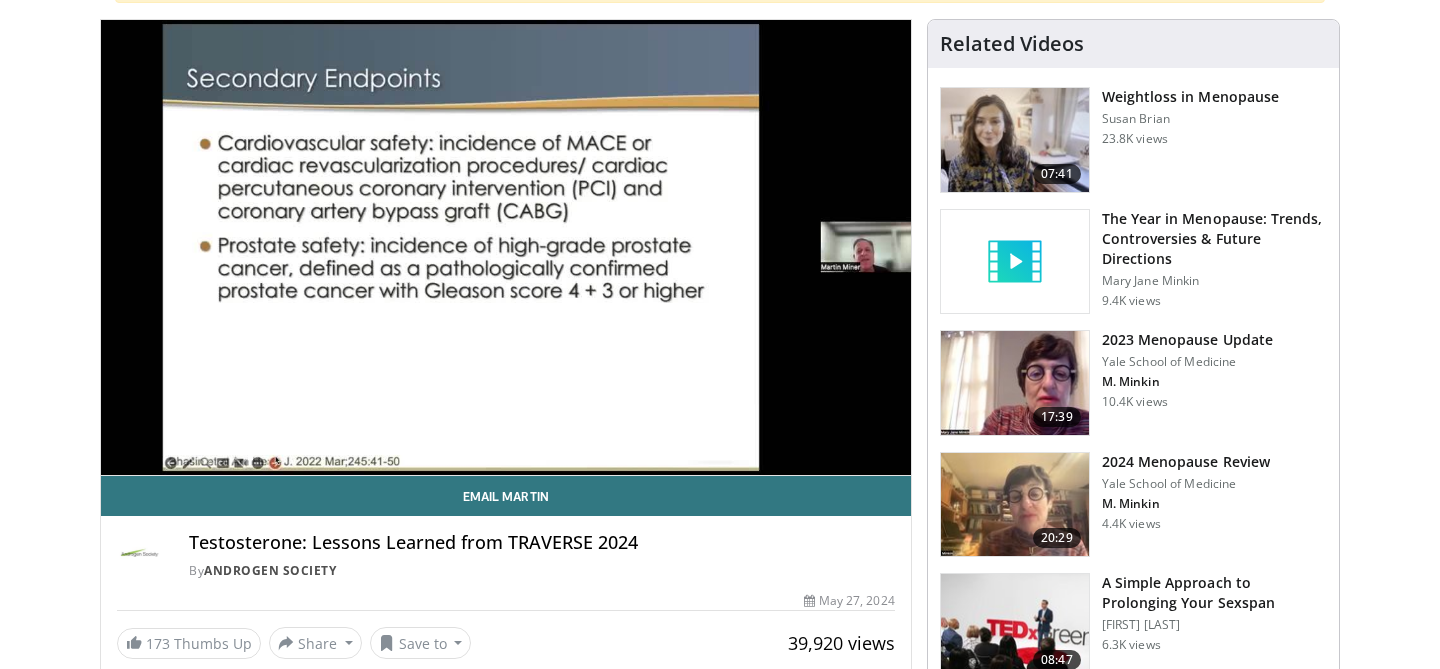 click on "**********" at bounding box center [506, 248] 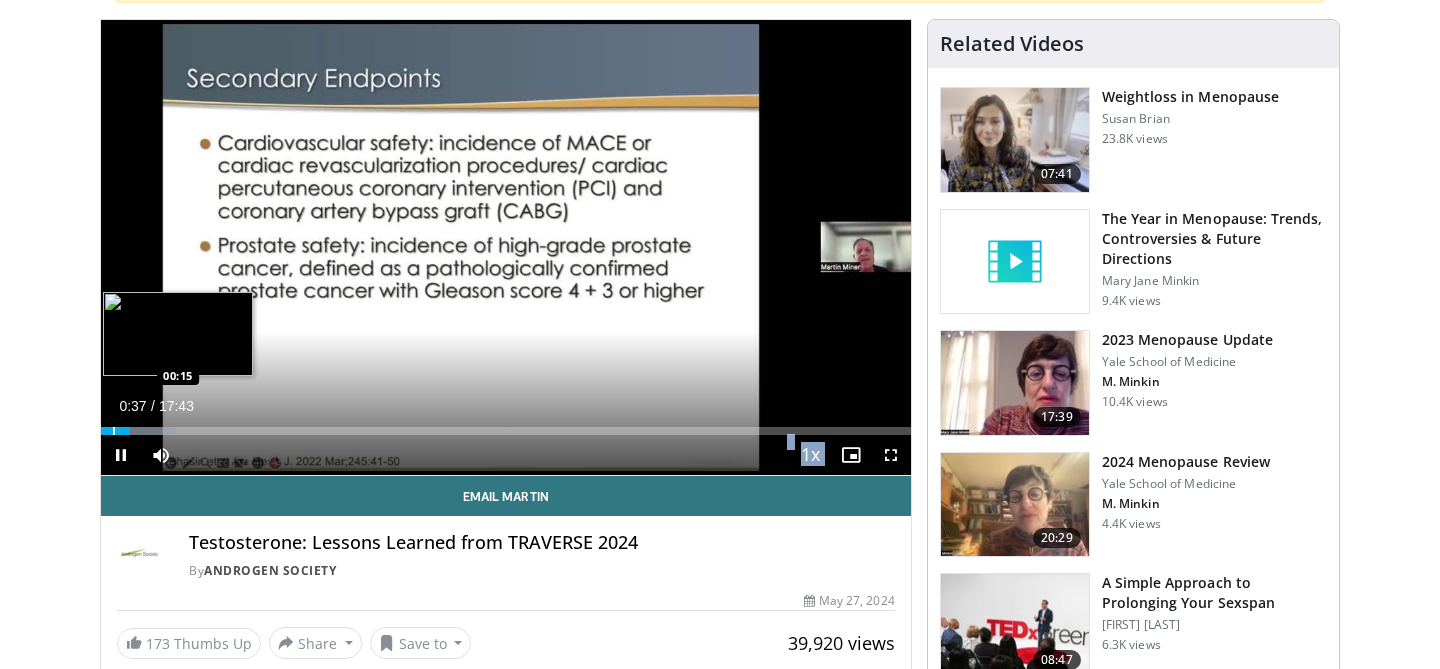 click at bounding box center [114, 431] 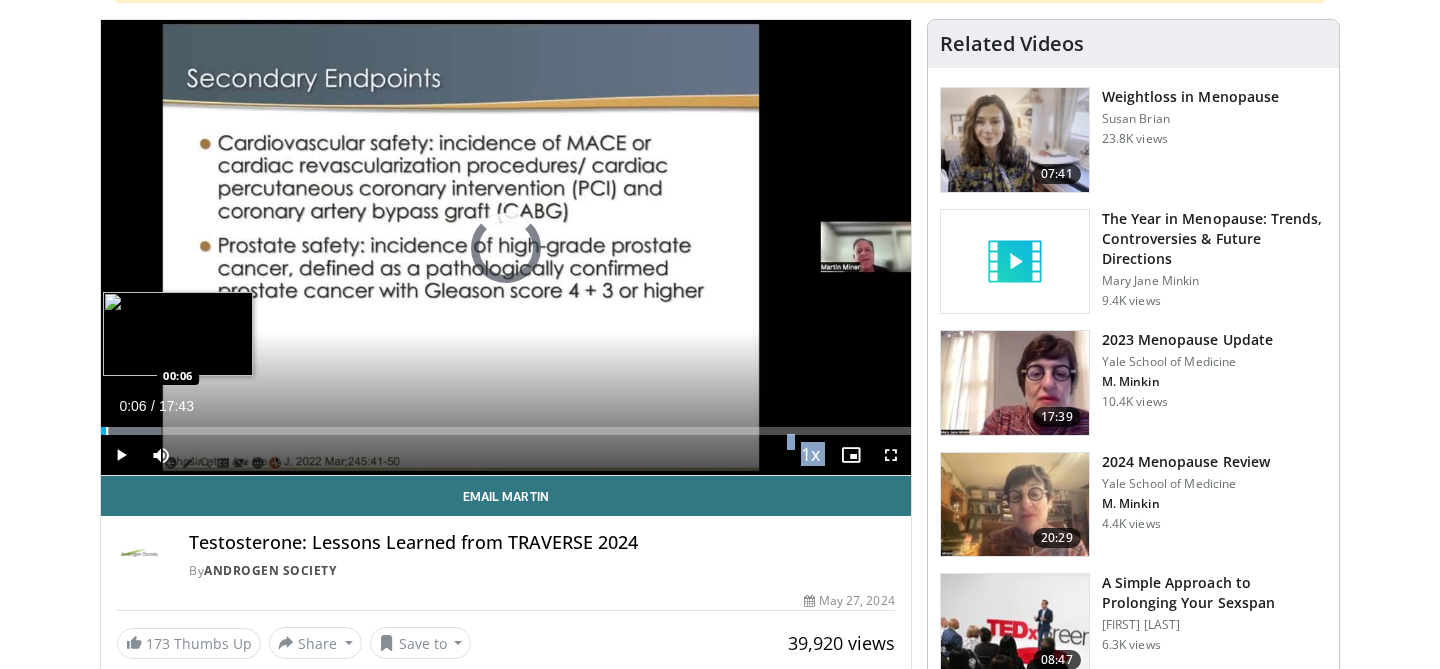 click at bounding box center (107, 431) 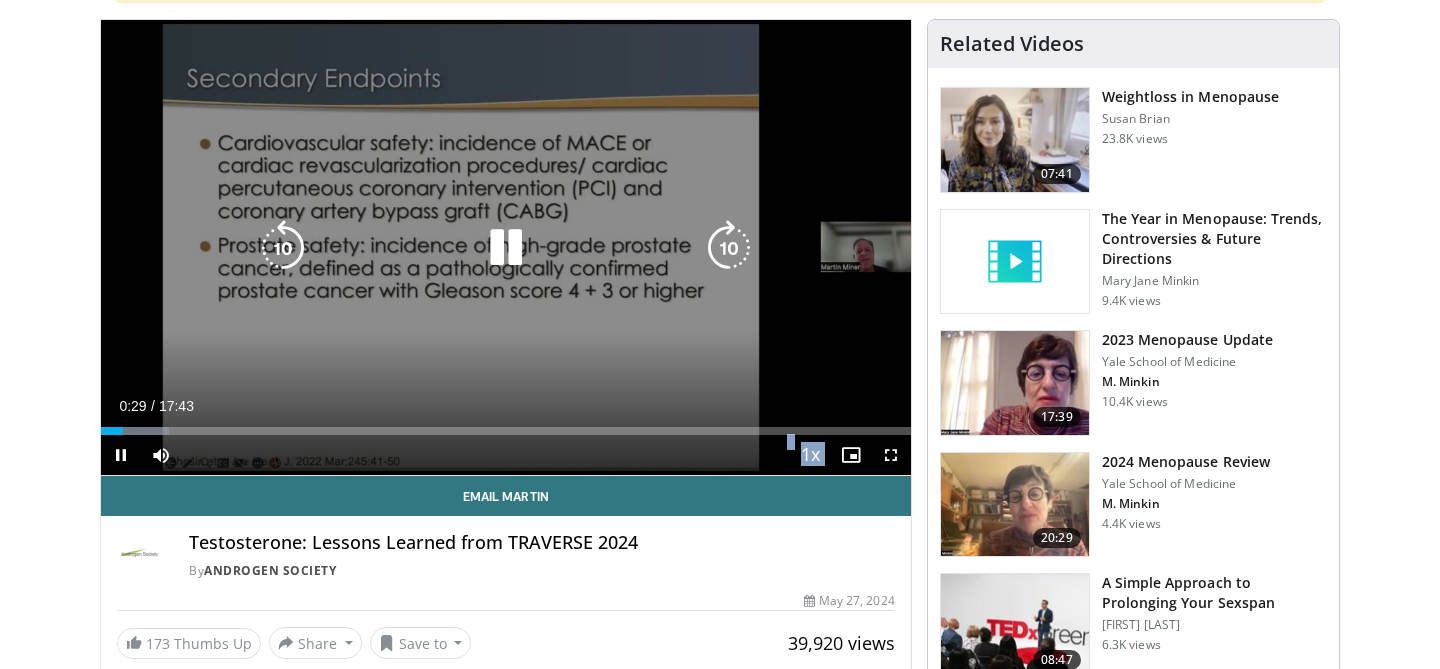 click at bounding box center [283, 248] 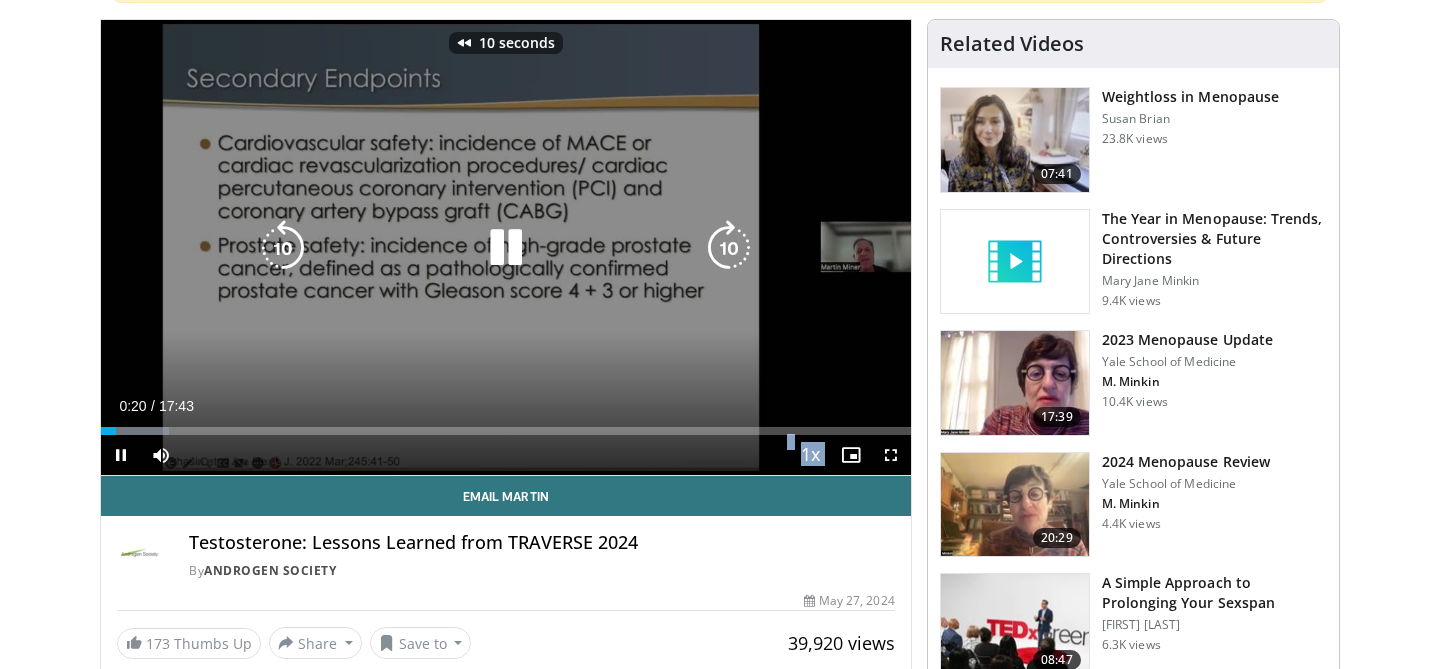 click at bounding box center (283, 248) 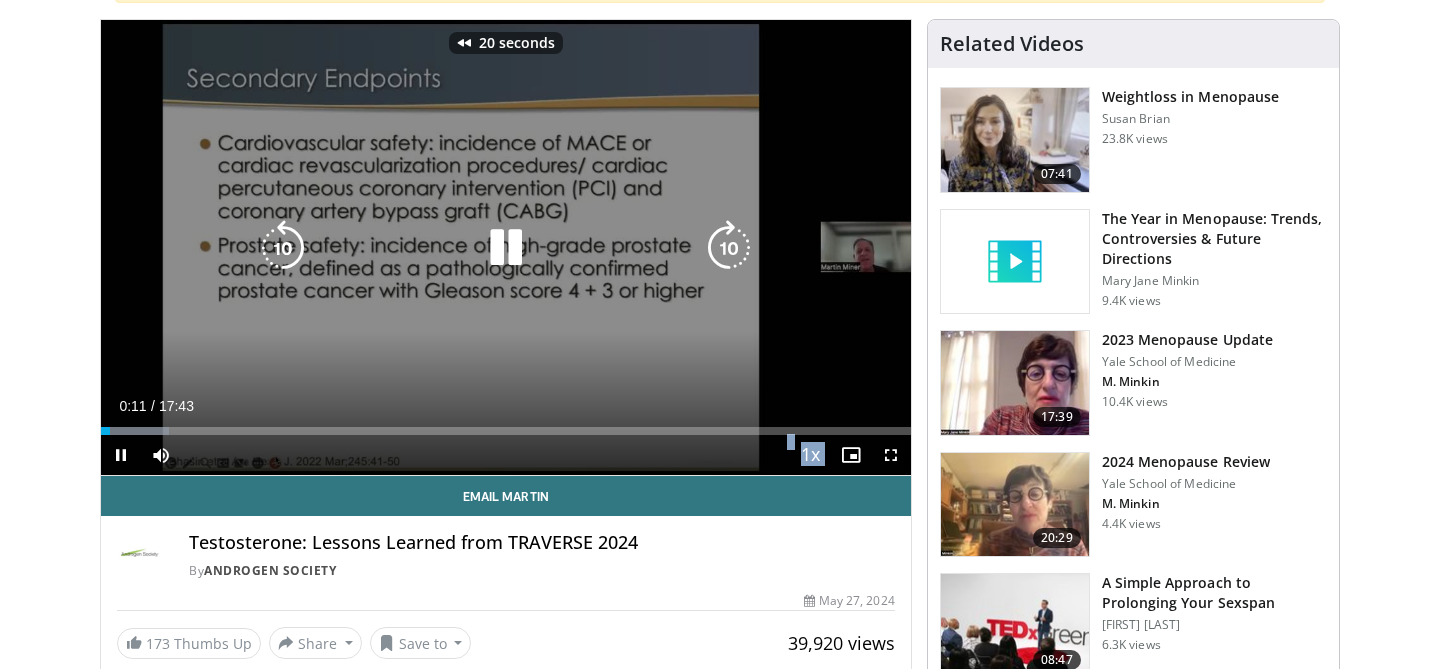 click at bounding box center (729, 248) 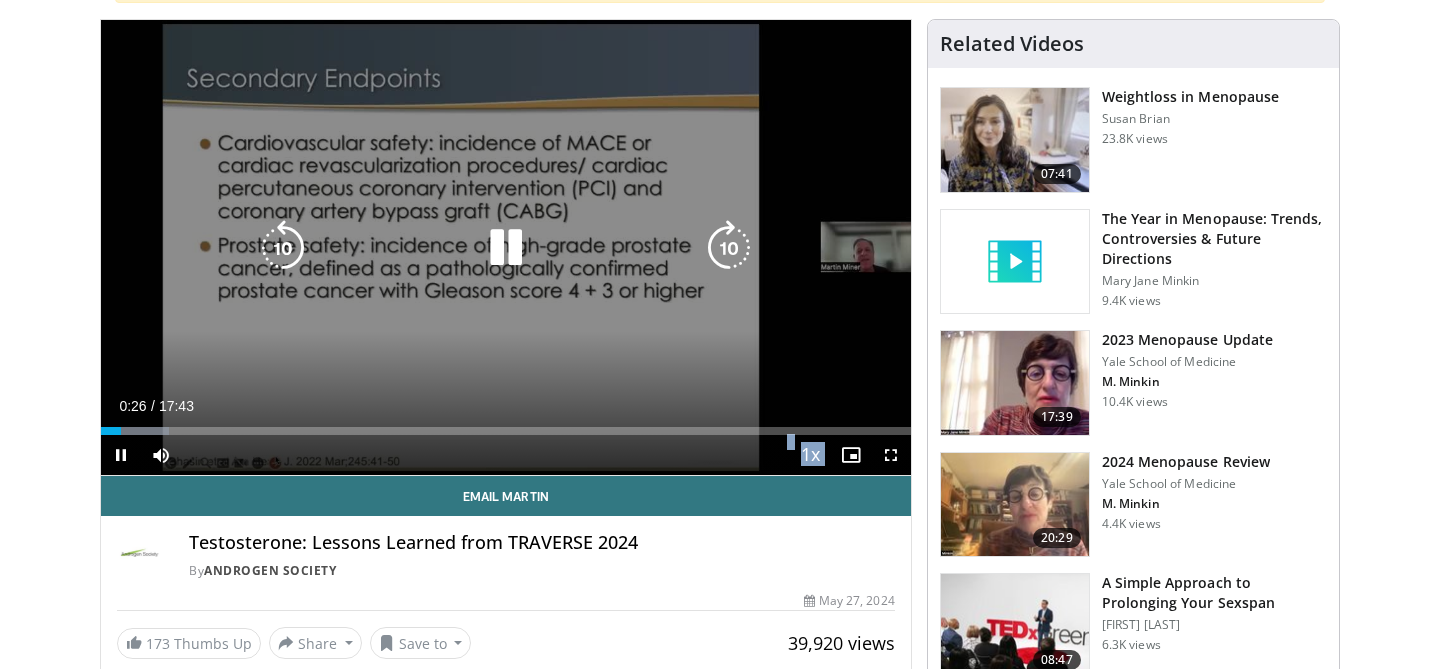 click at bounding box center (283, 248) 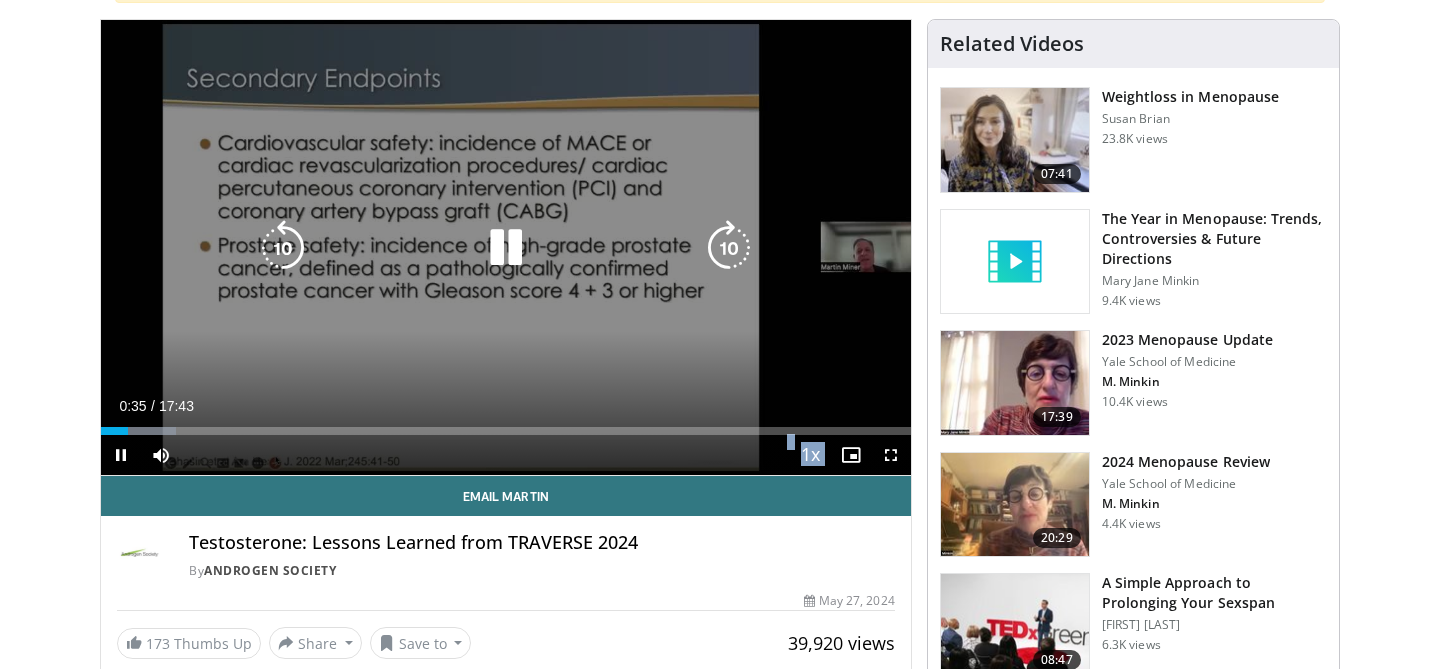click at bounding box center (506, 248) 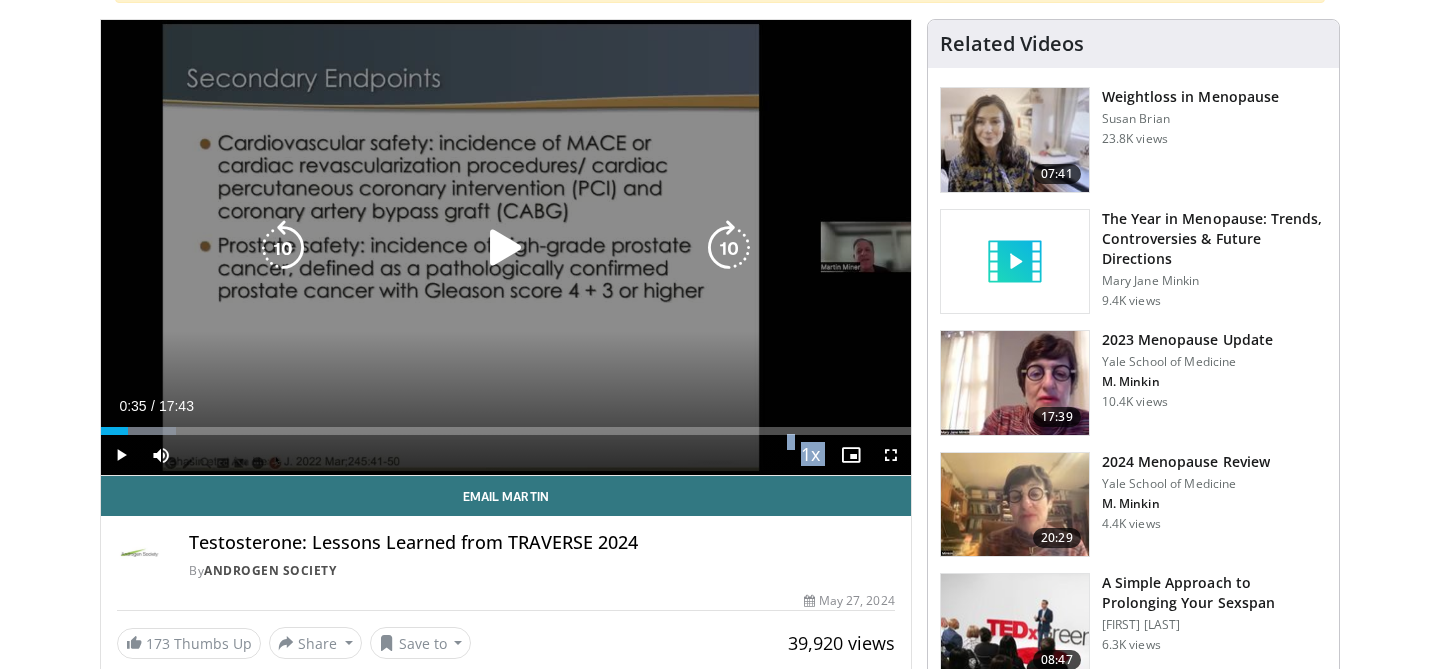 click at bounding box center (283, 248) 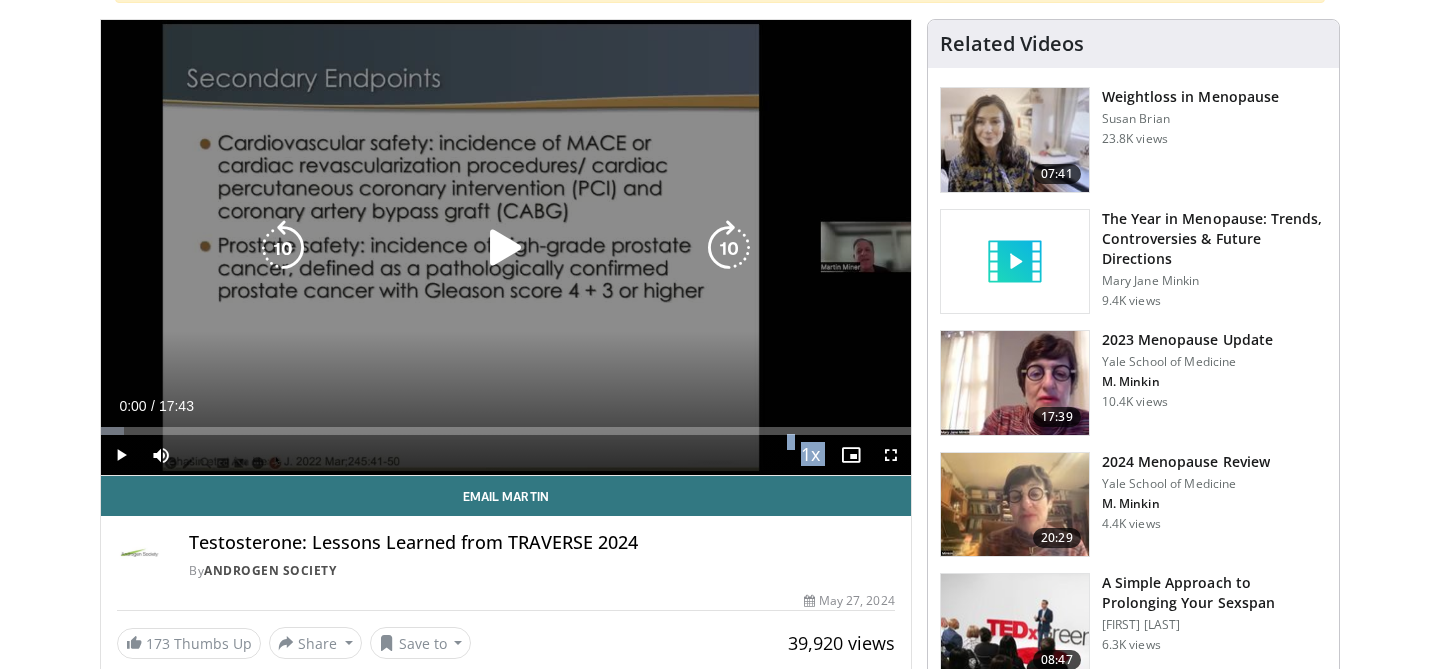 drag, startPoint x: 114, startPoint y: 428, endPoint x: 247, endPoint y: 361, distance: 148.9228 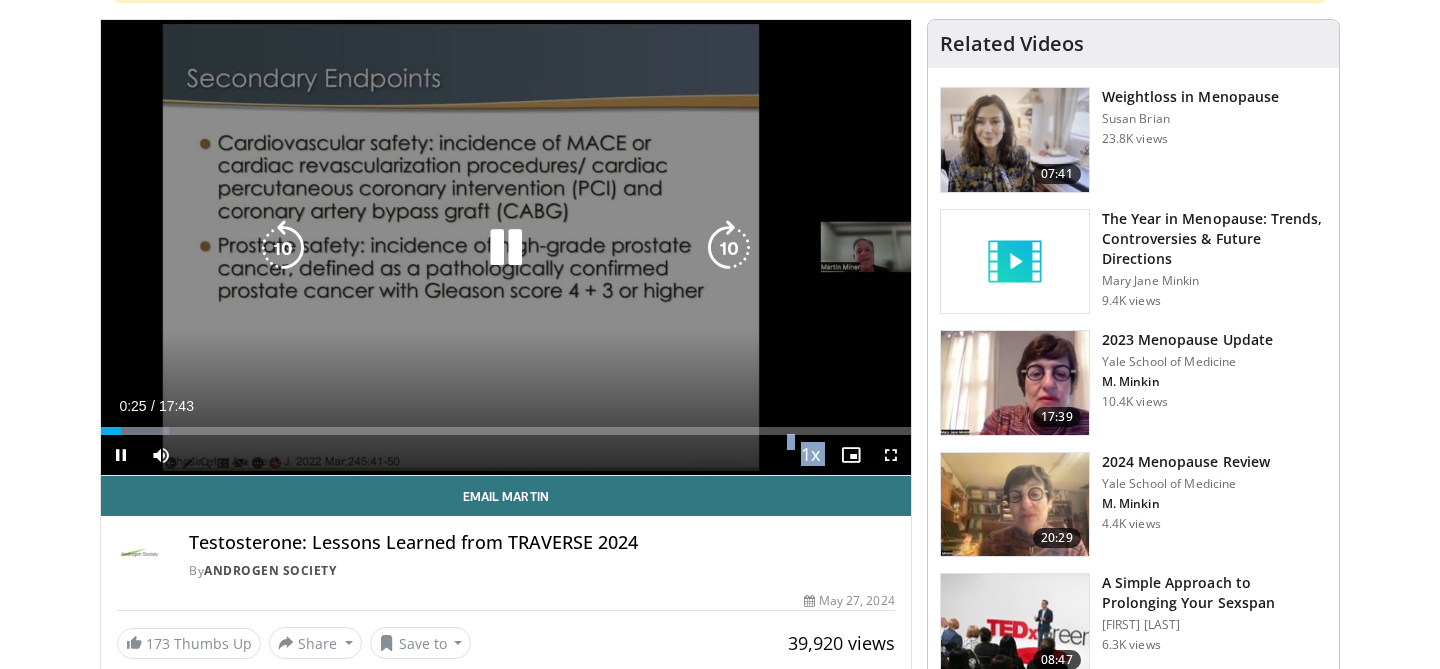 click at bounding box center [283, 248] 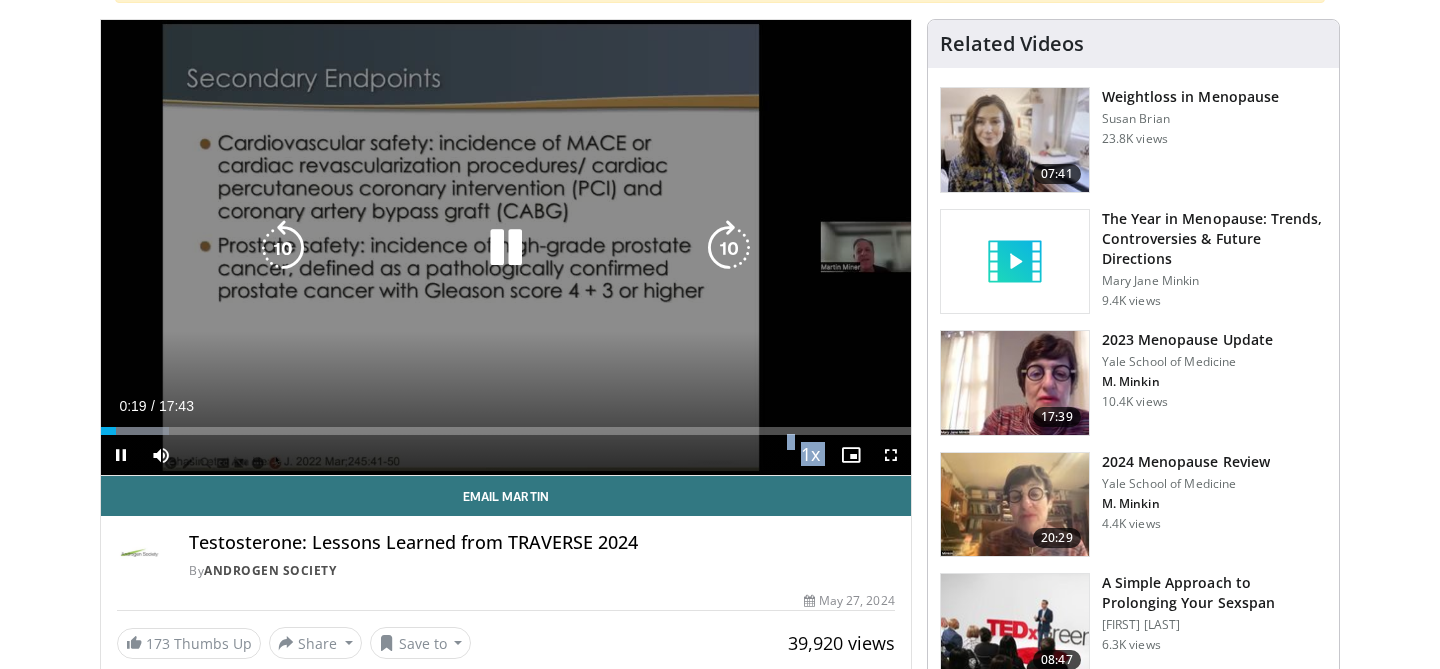 click at bounding box center [283, 248] 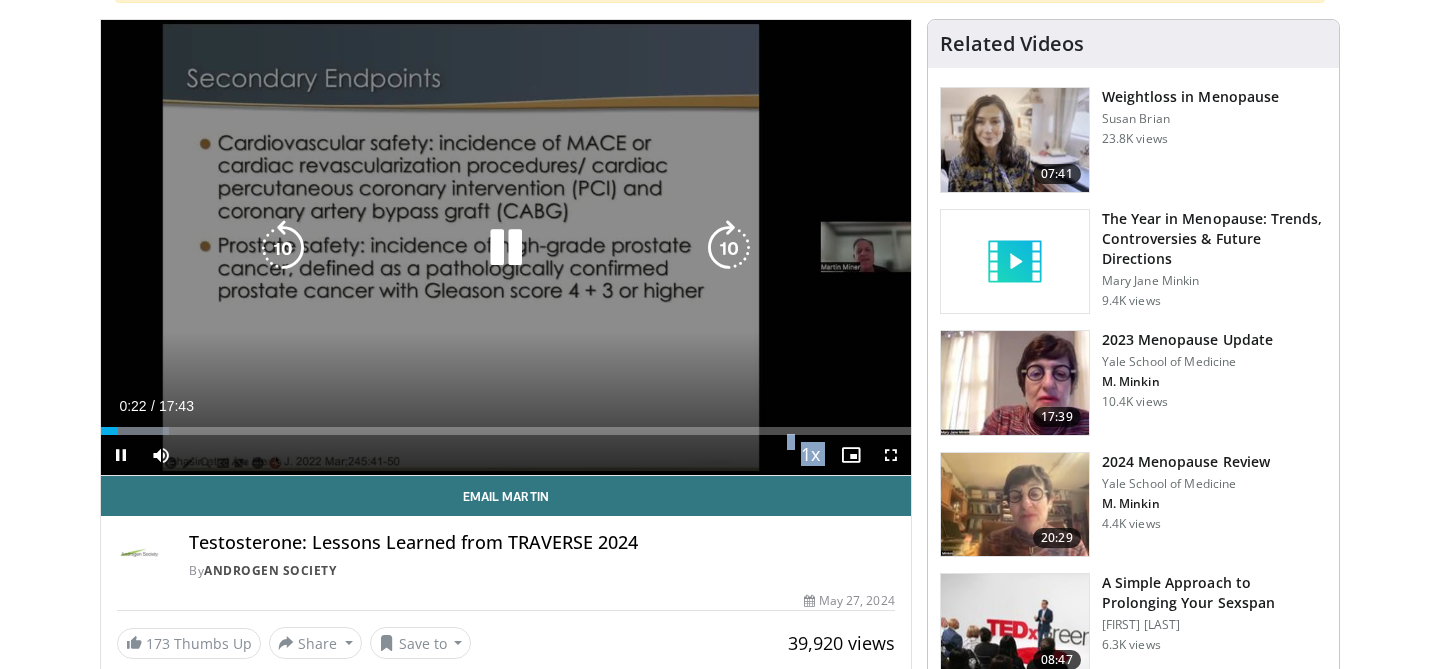 click at bounding box center [506, 248] 